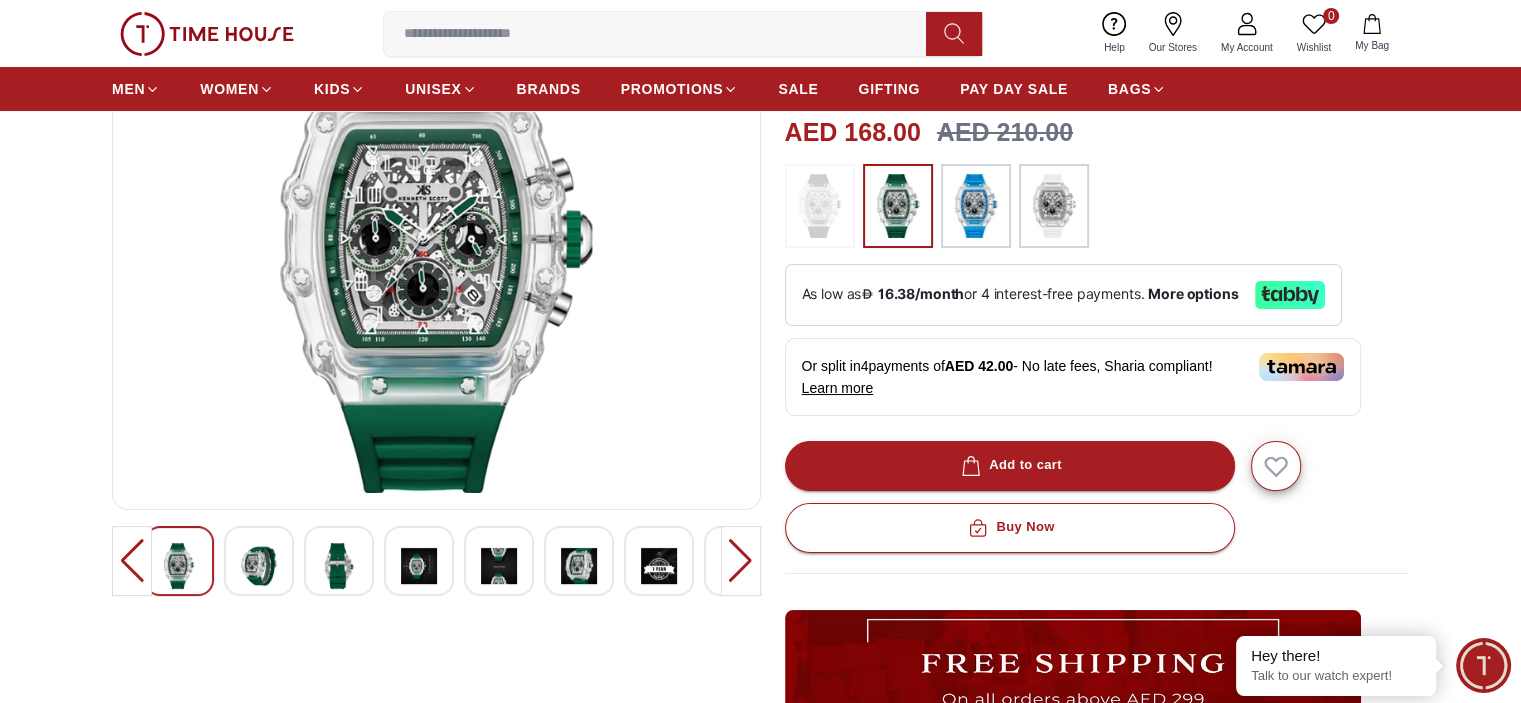 scroll, scrollTop: 224, scrollLeft: 0, axis: vertical 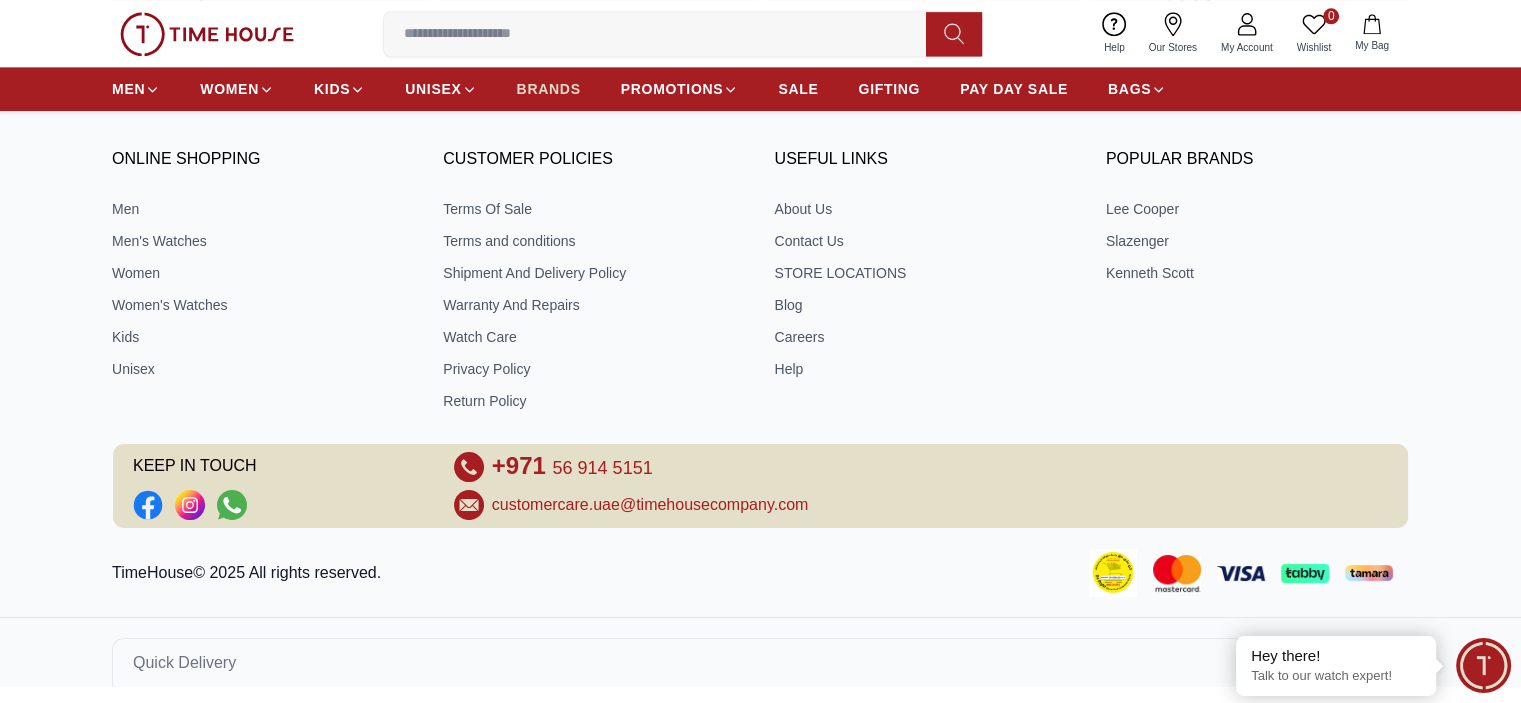 click on "BRANDS" at bounding box center (549, 89) 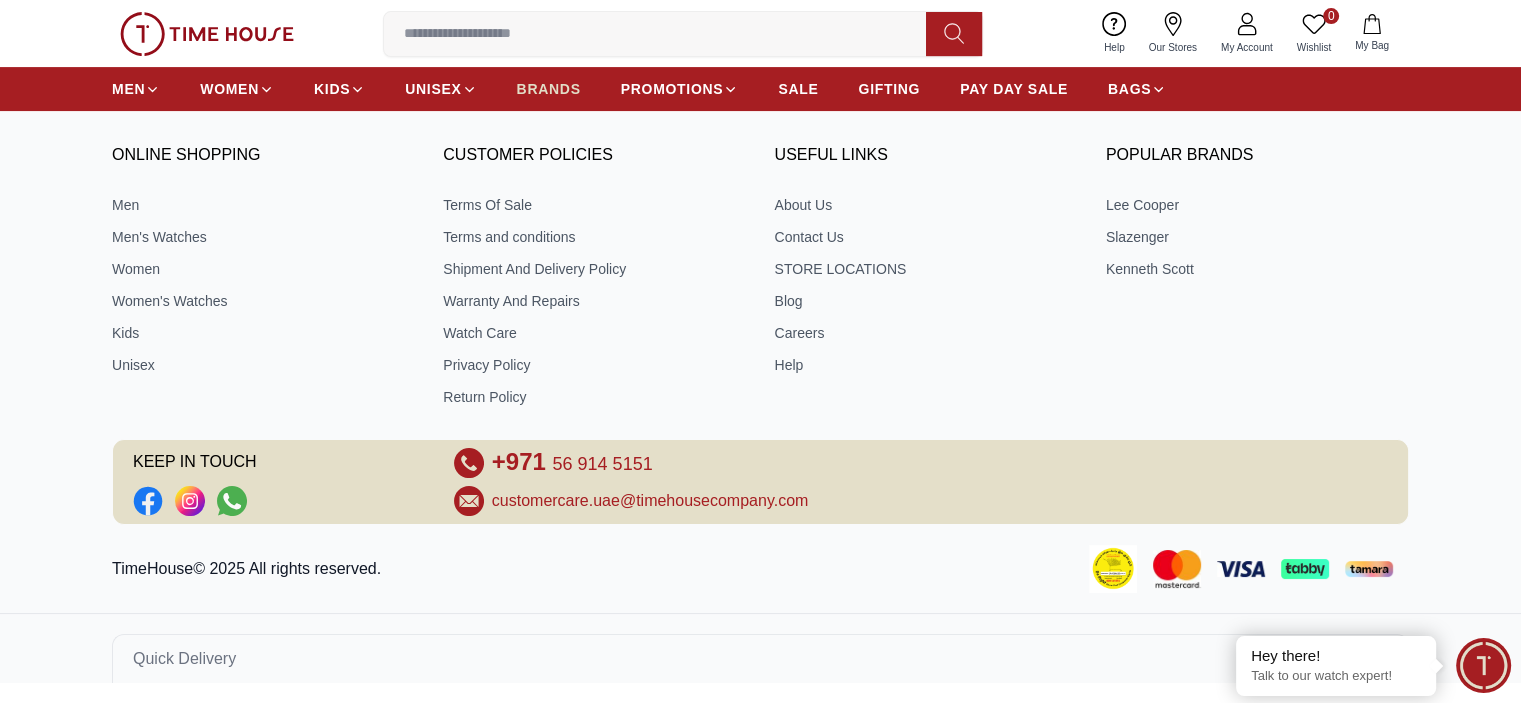 scroll, scrollTop: 0, scrollLeft: 0, axis: both 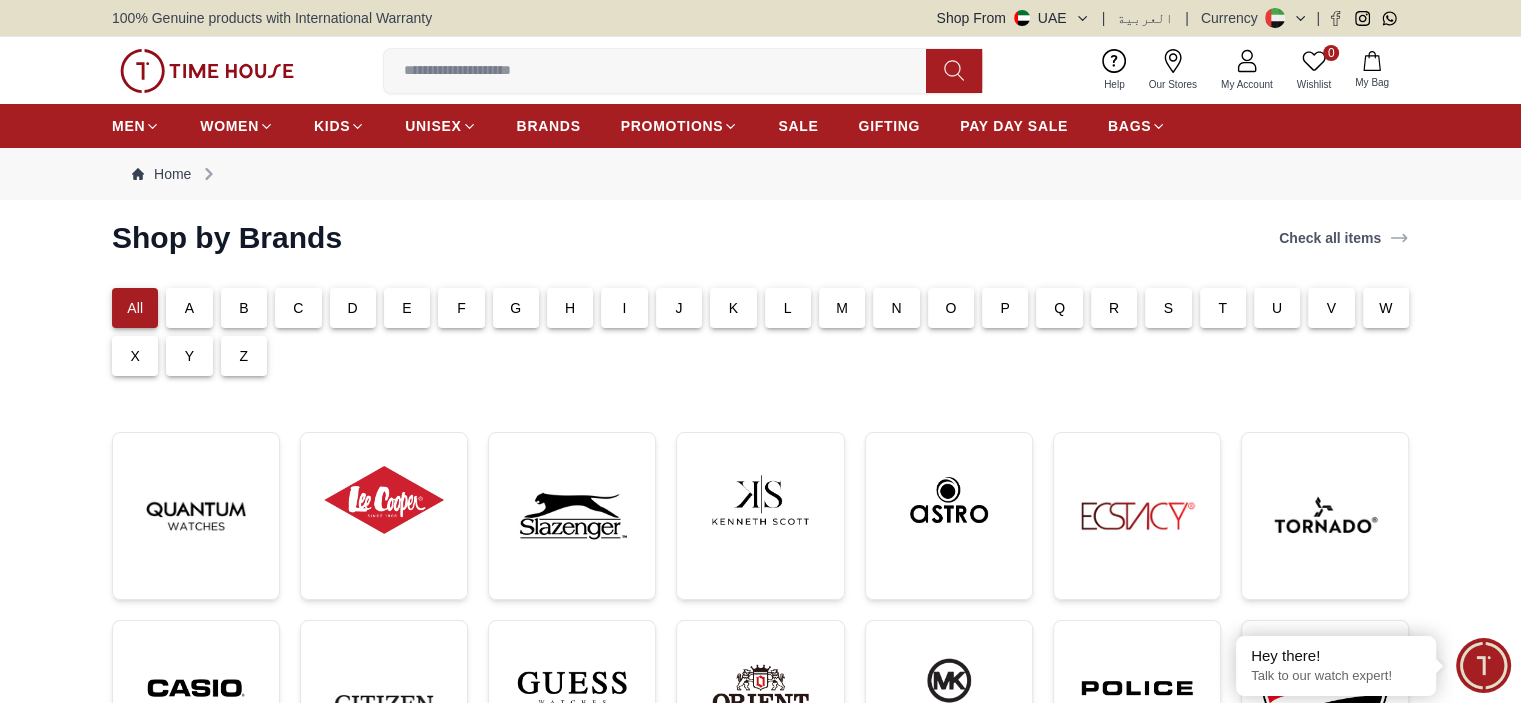 click on "K" at bounding box center [733, 308] 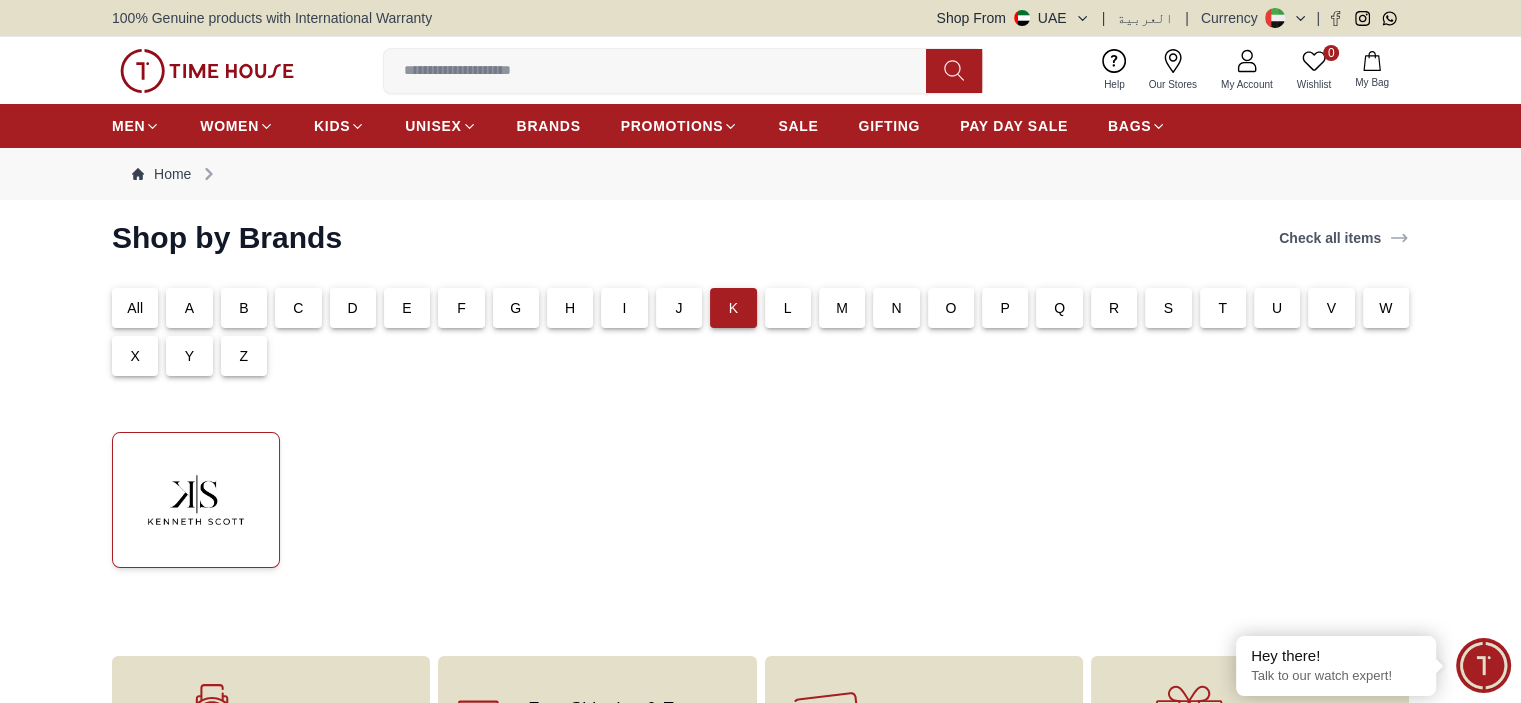 click at bounding box center (196, 500) 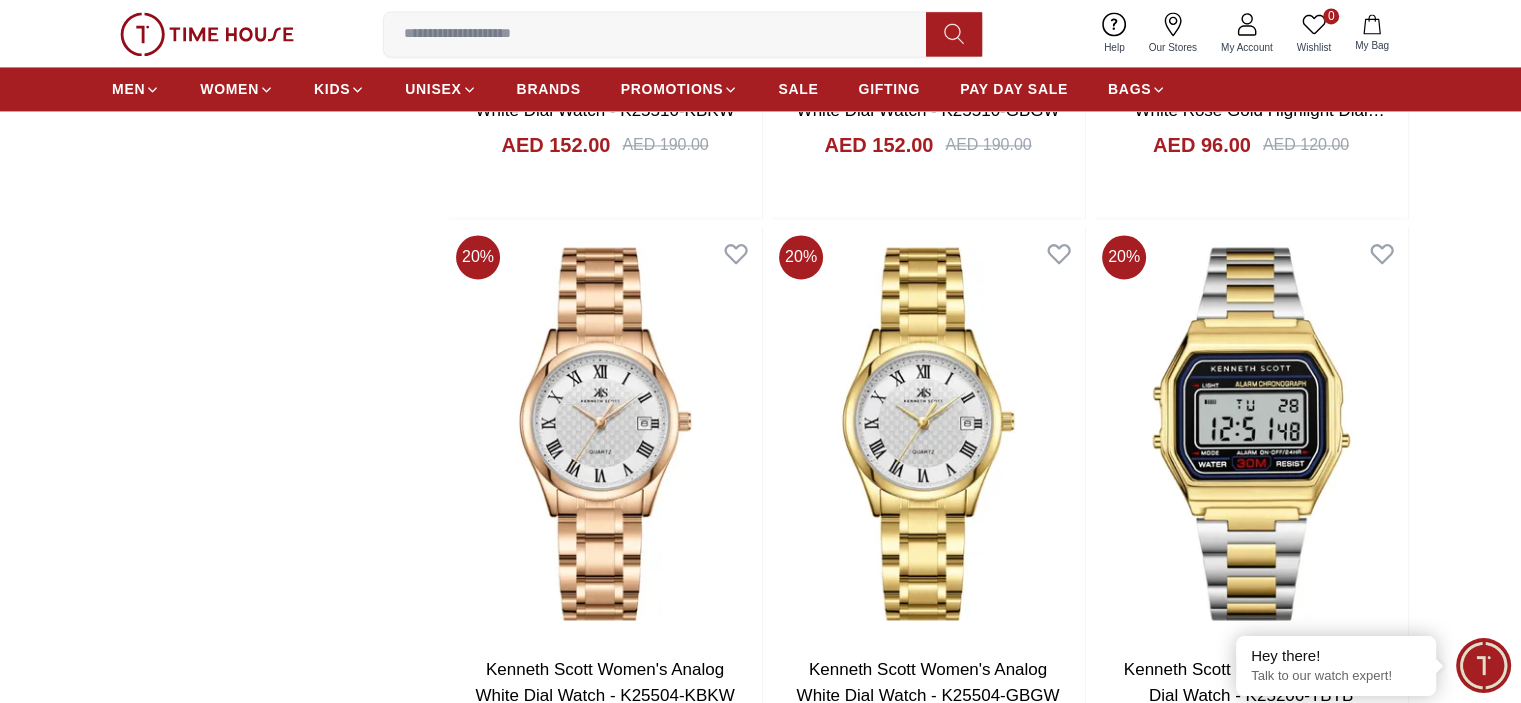 scroll, scrollTop: 3144, scrollLeft: 0, axis: vertical 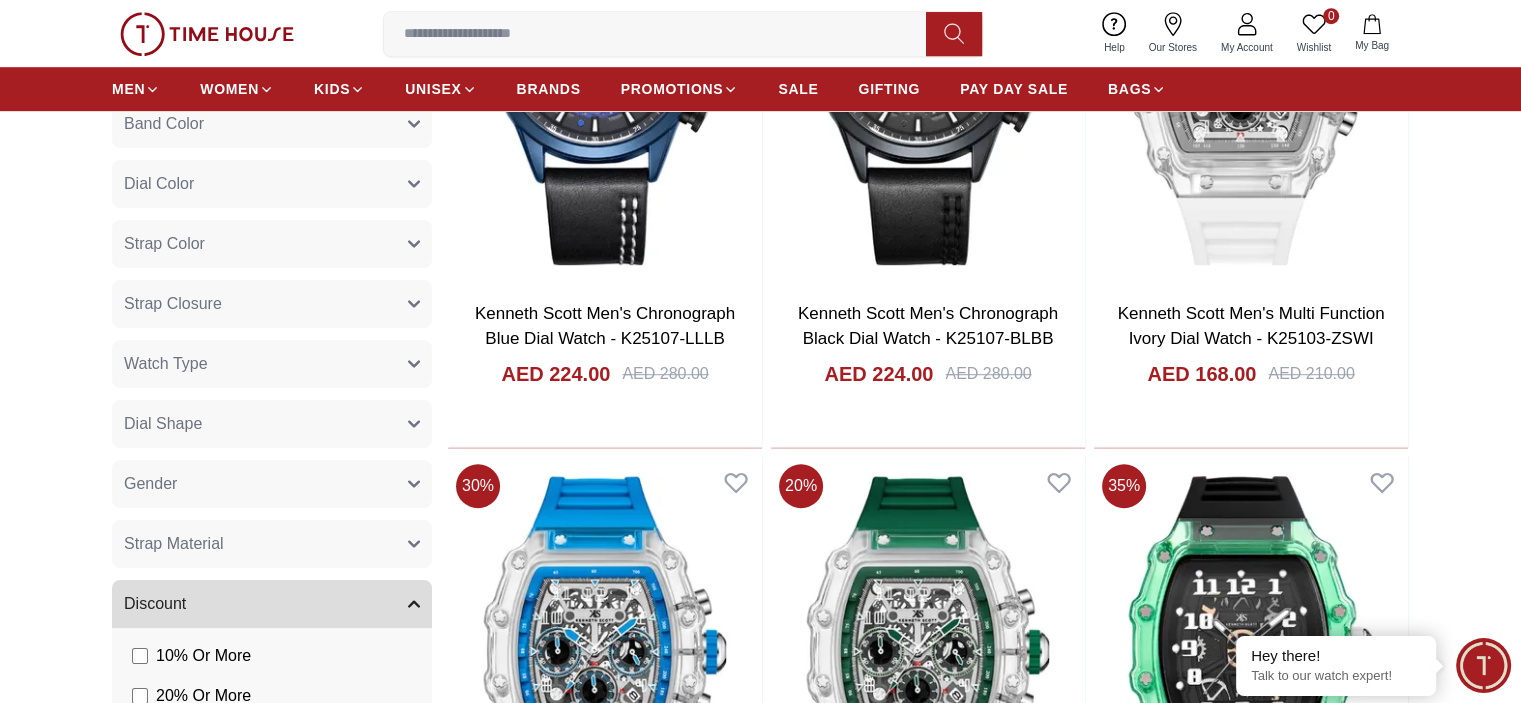 click 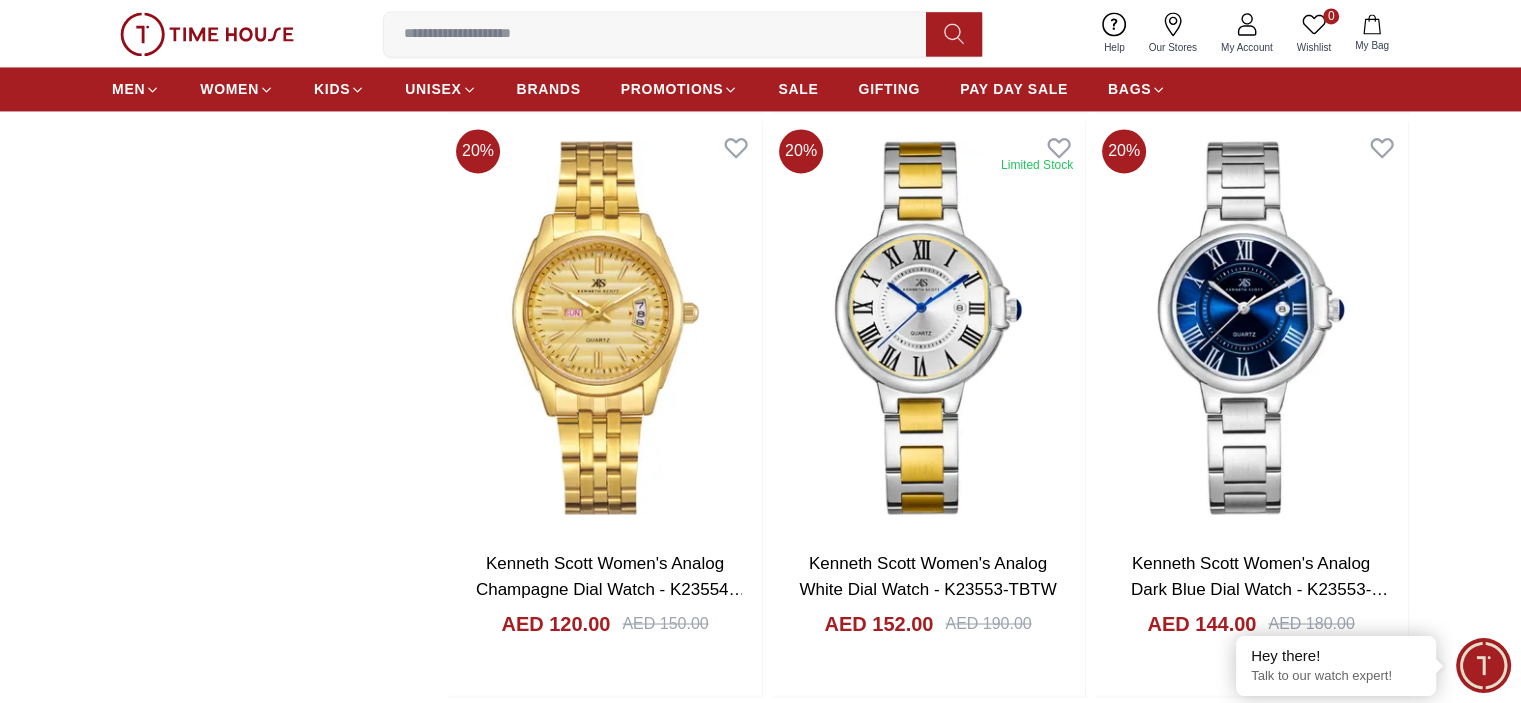 scroll, scrollTop: 3279, scrollLeft: 0, axis: vertical 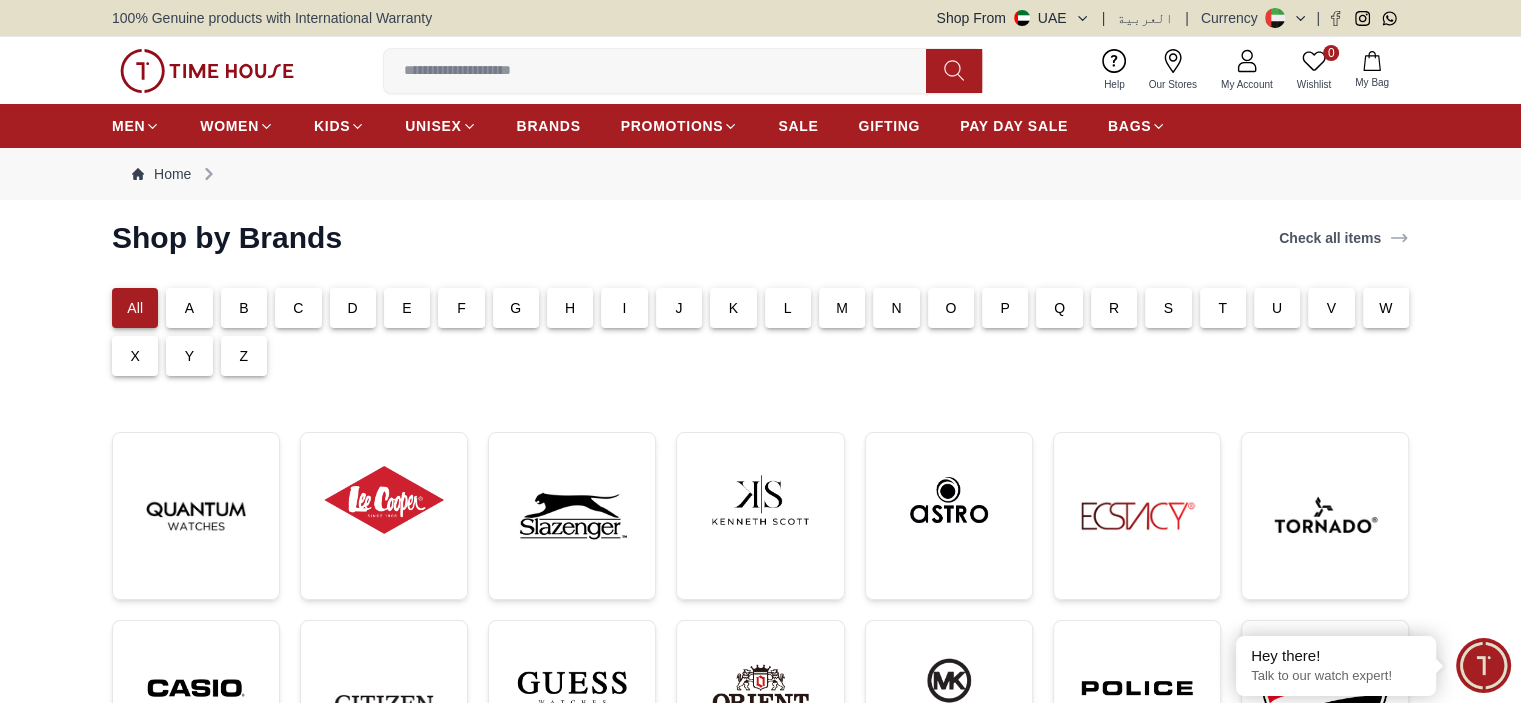 click on "S" at bounding box center [1168, 308] 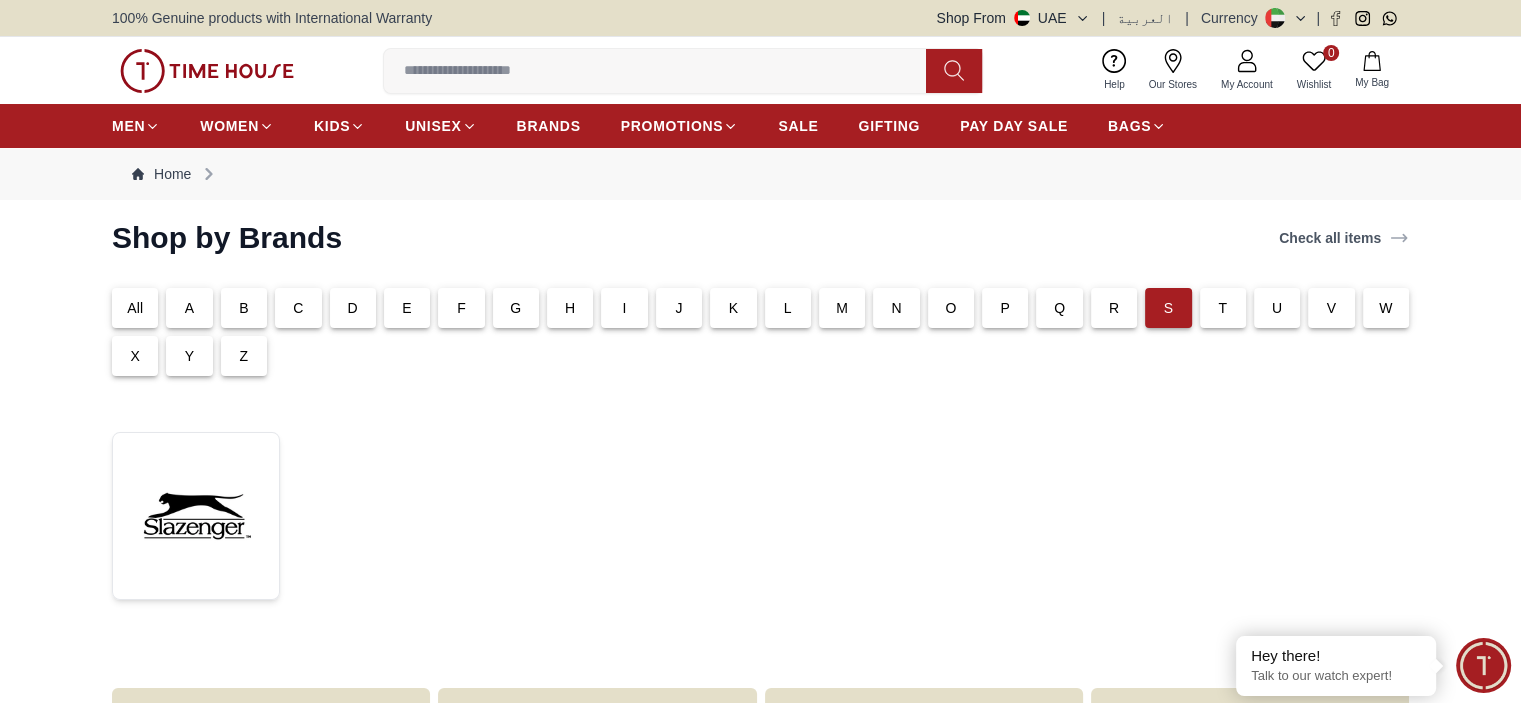 click on "B" at bounding box center (244, 308) 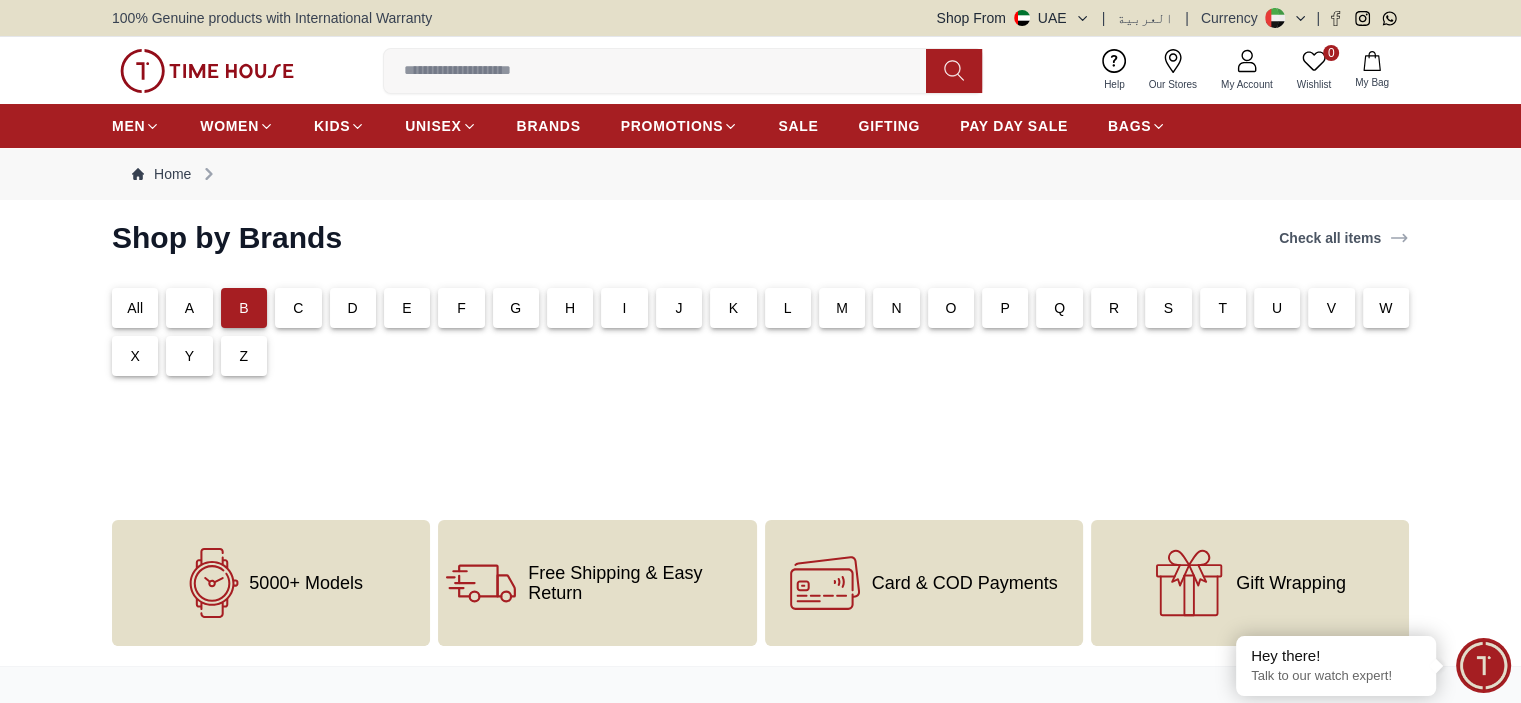 click on "P" at bounding box center [1005, 308] 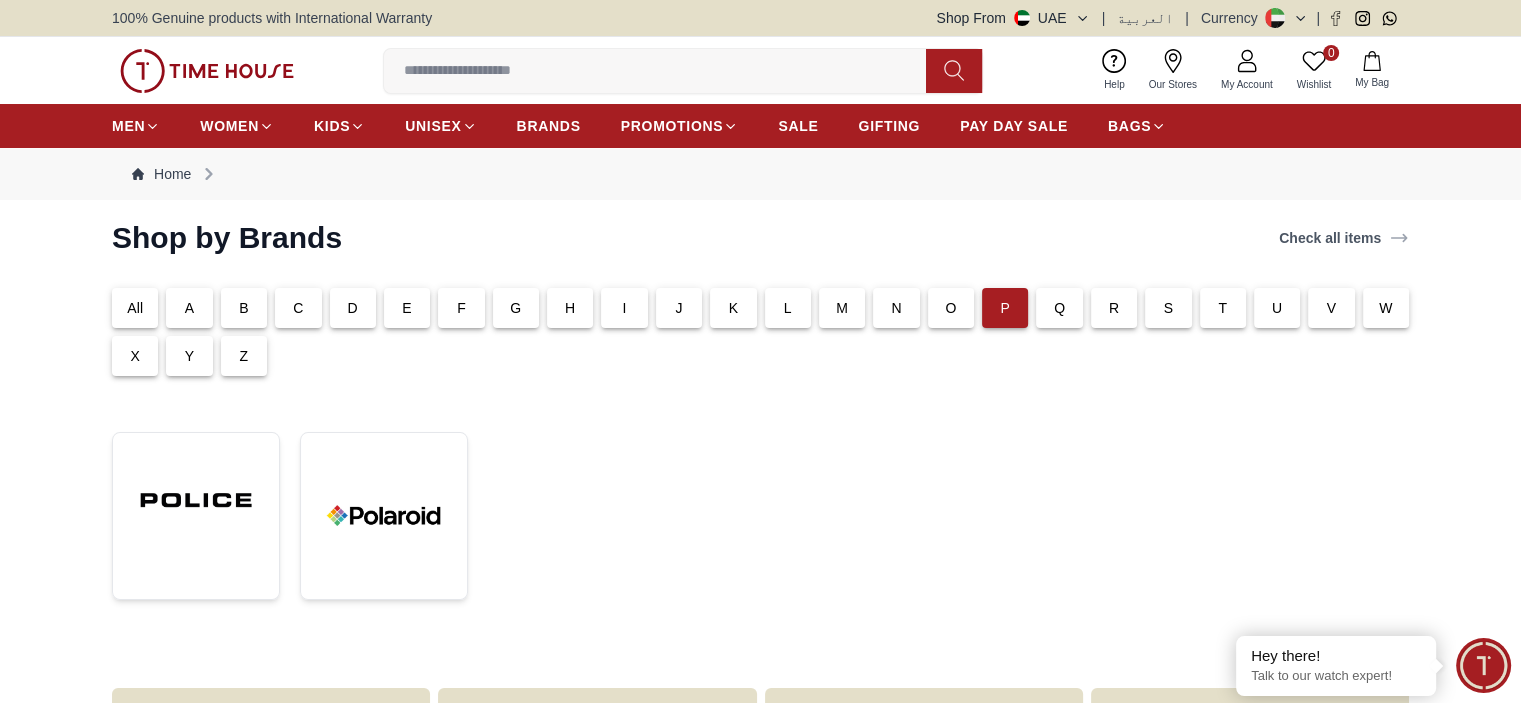 click on "P" at bounding box center [1005, 308] 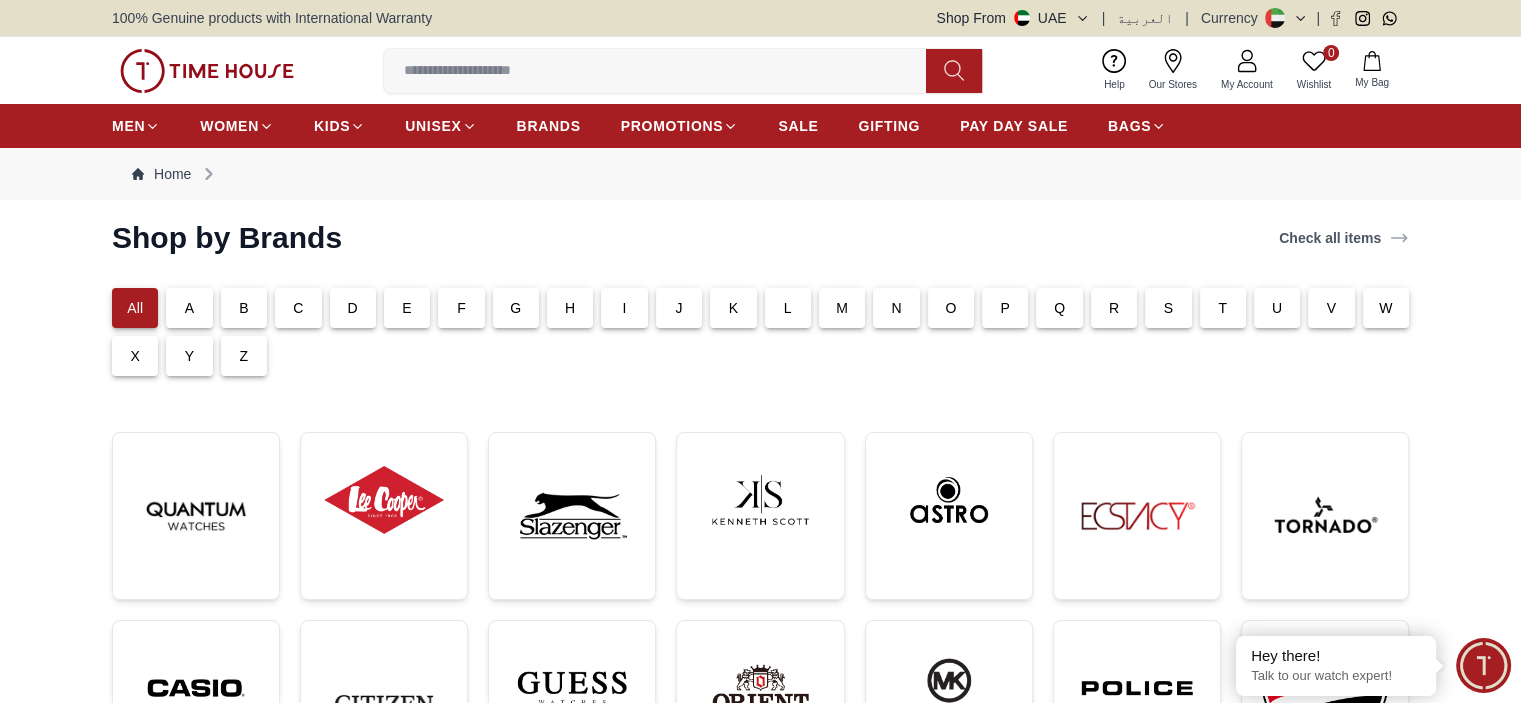 click on "P" at bounding box center [1005, 308] 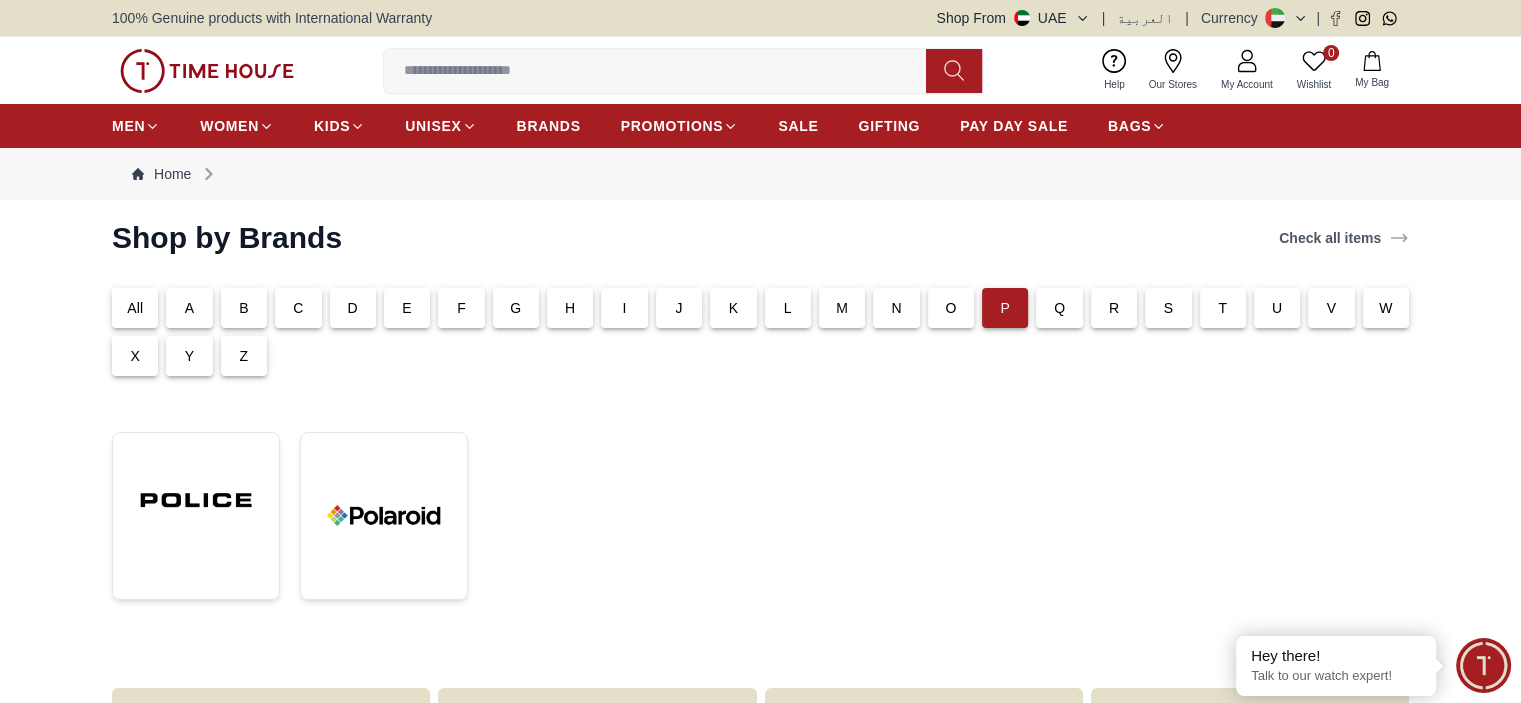 click on "C" at bounding box center (298, 308) 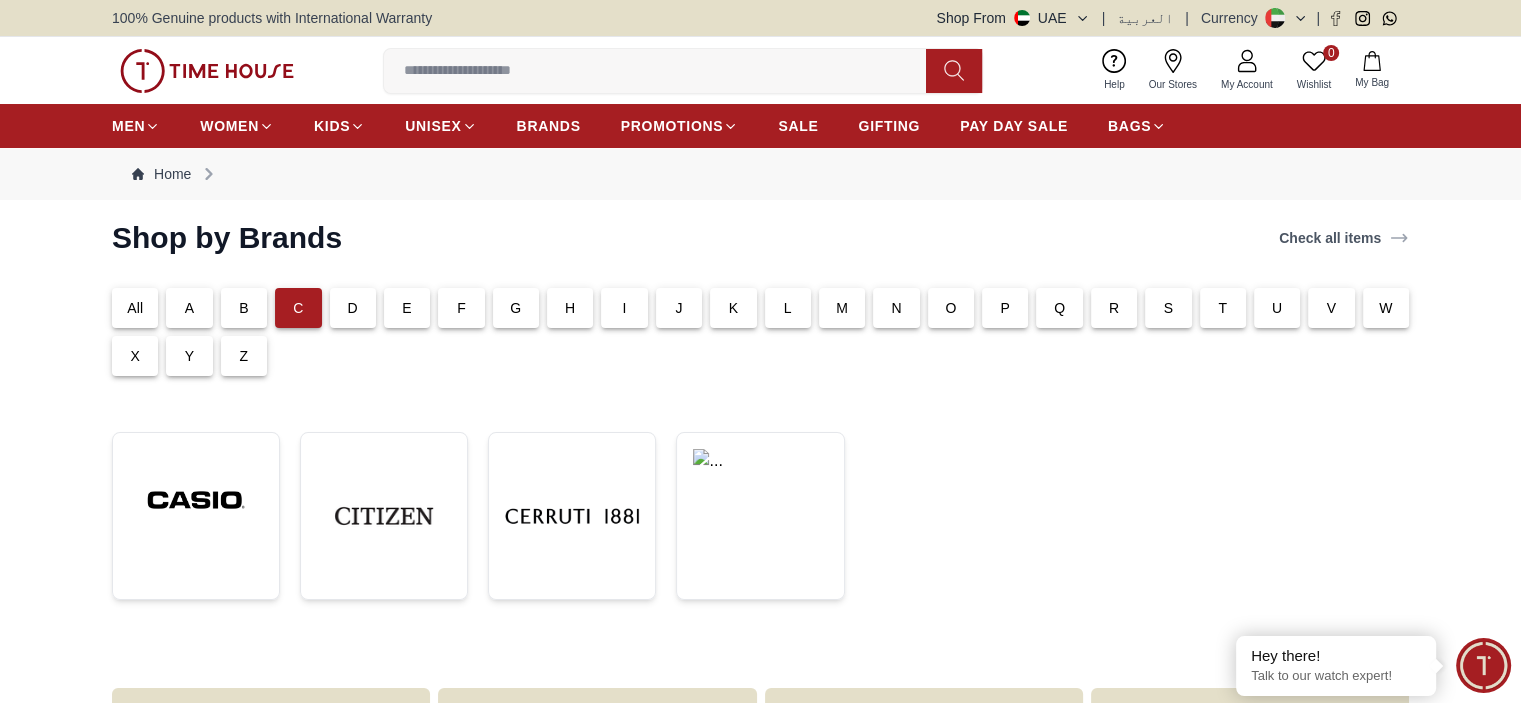 click on "O" at bounding box center (950, 308) 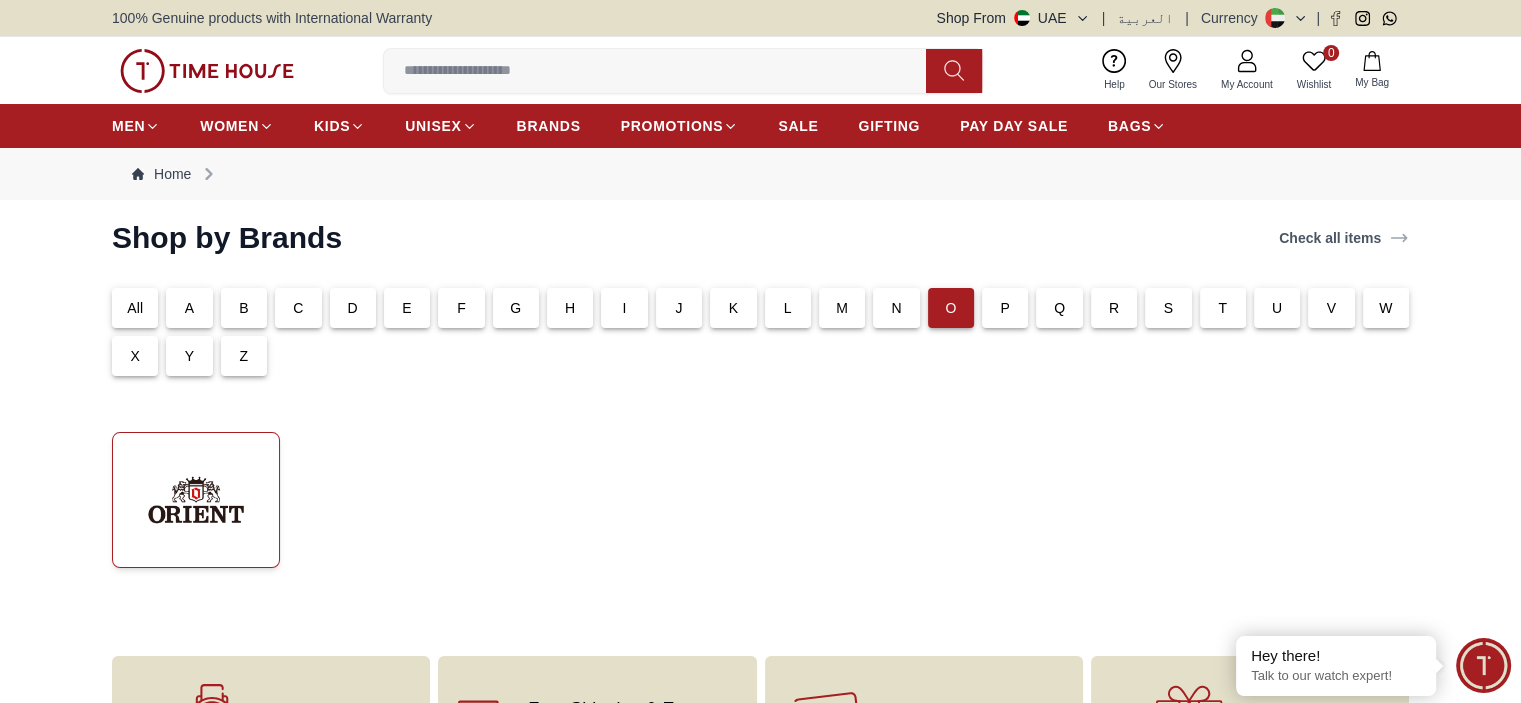 click at bounding box center (196, 500) 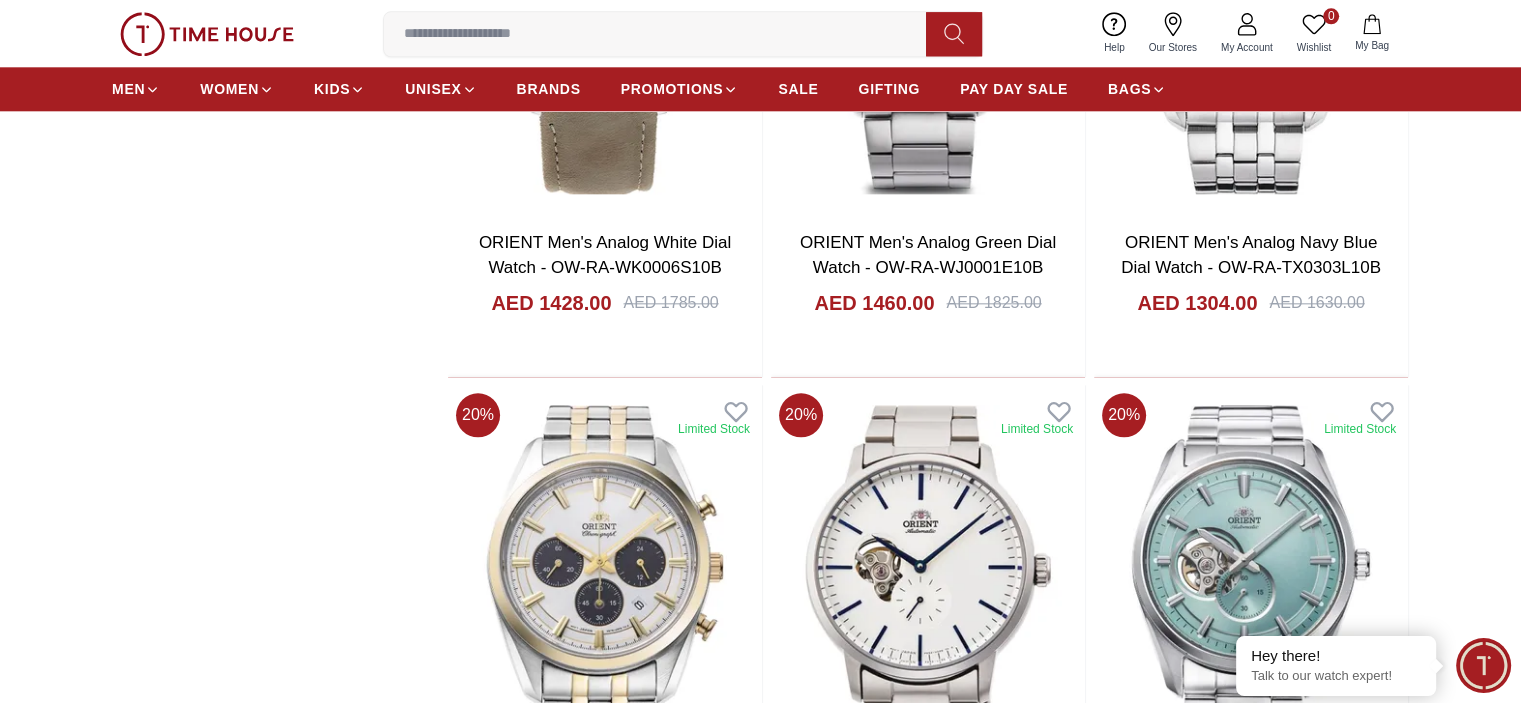 scroll, scrollTop: 2299, scrollLeft: 0, axis: vertical 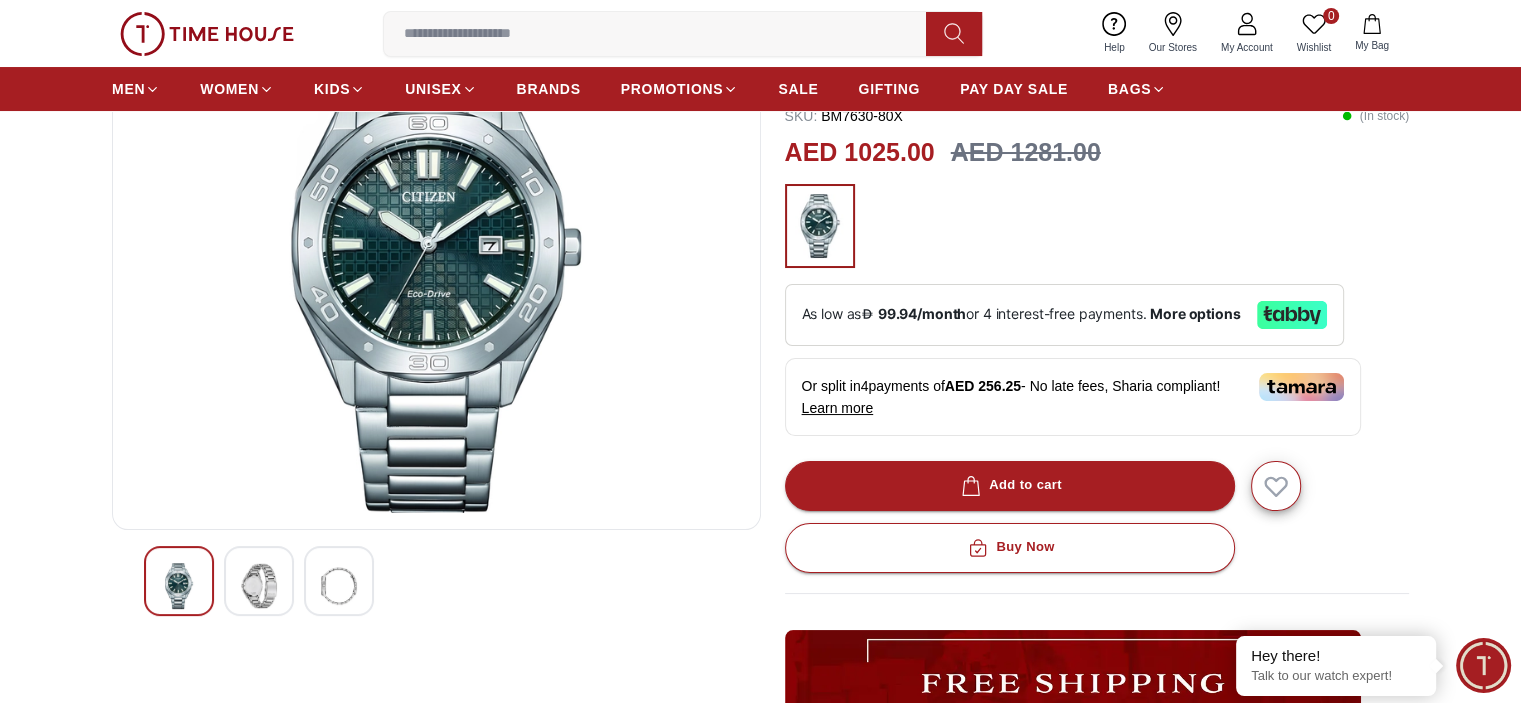 click at bounding box center [259, 581] 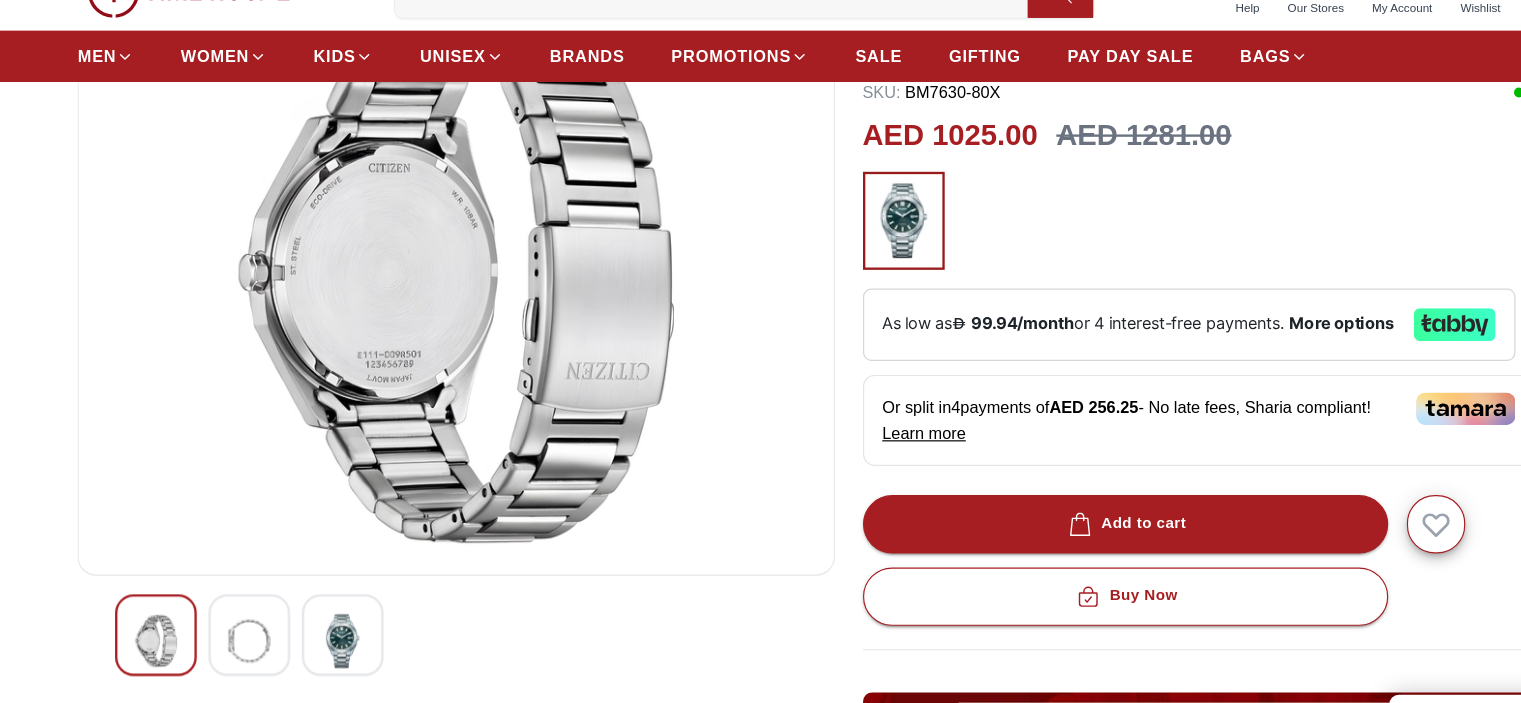 scroll, scrollTop: 200, scrollLeft: 0, axis: vertical 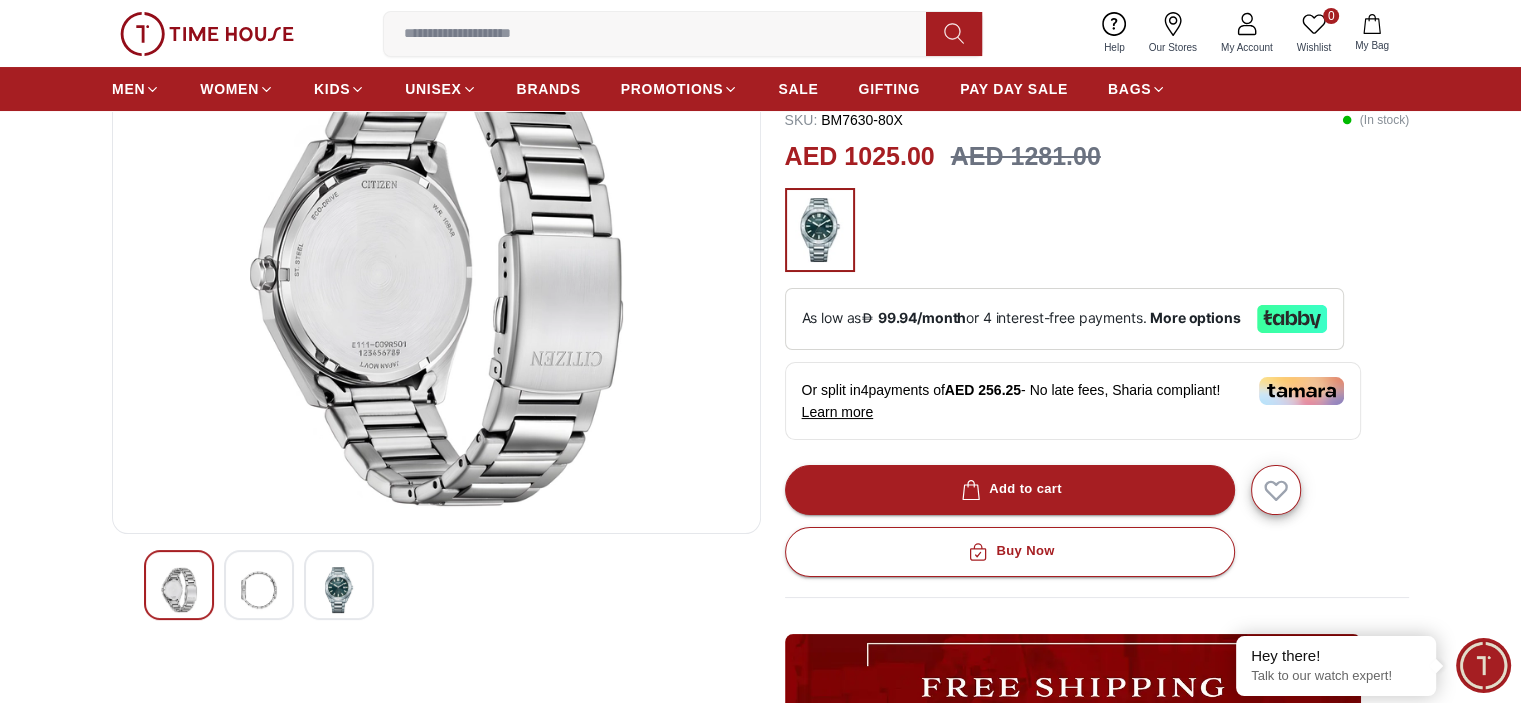 click at bounding box center [339, 590] 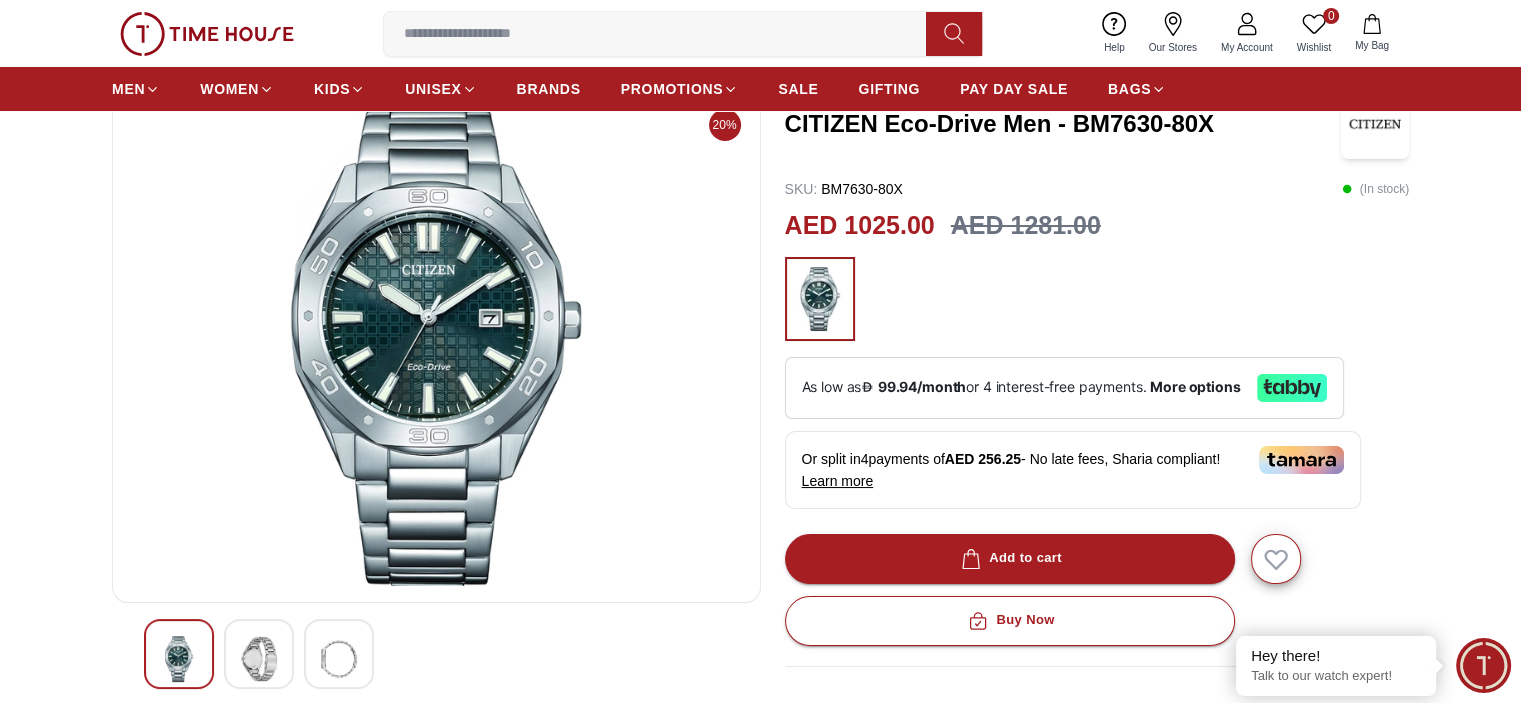 scroll, scrollTop: 130, scrollLeft: 0, axis: vertical 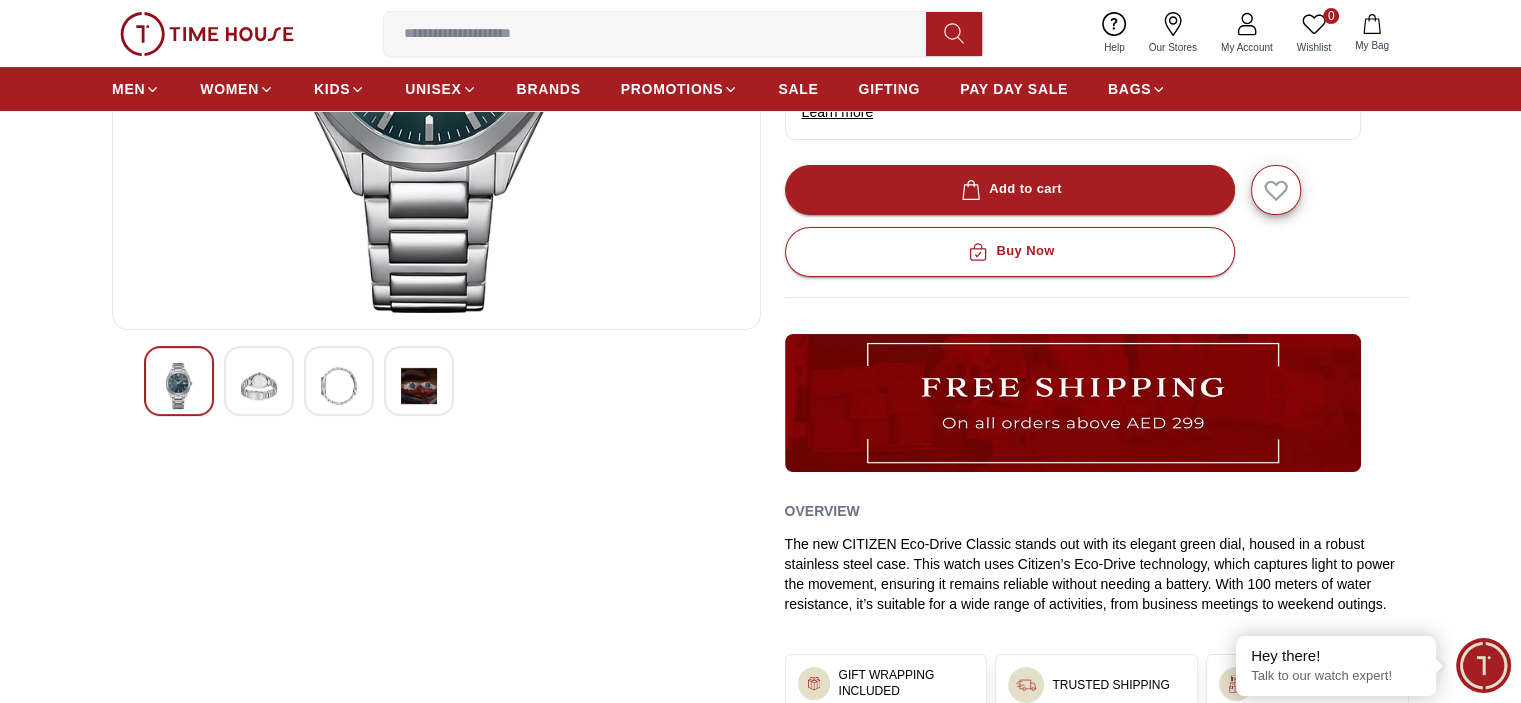 click at bounding box center (419, 386) 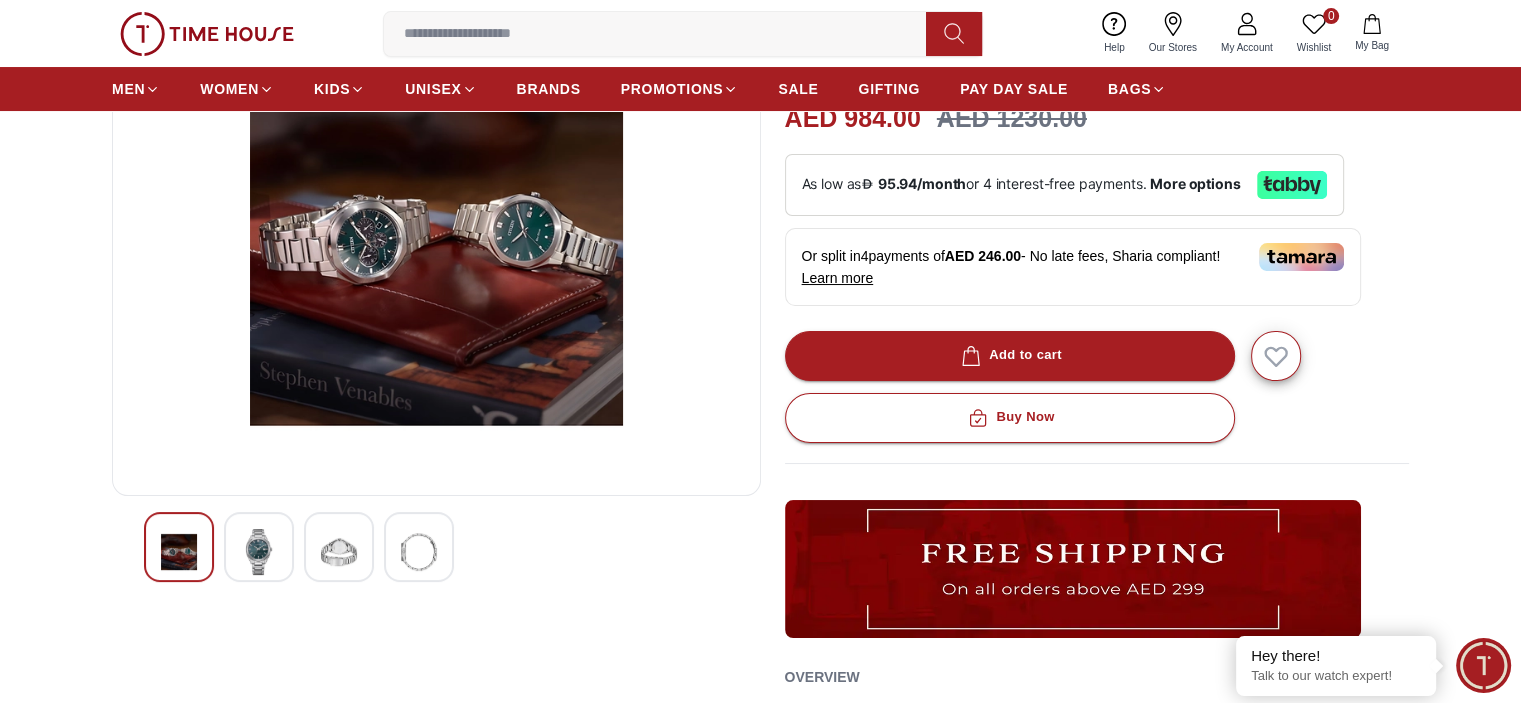scroll, scrollTop: 244, scrollLeft: 0, axis: vertical 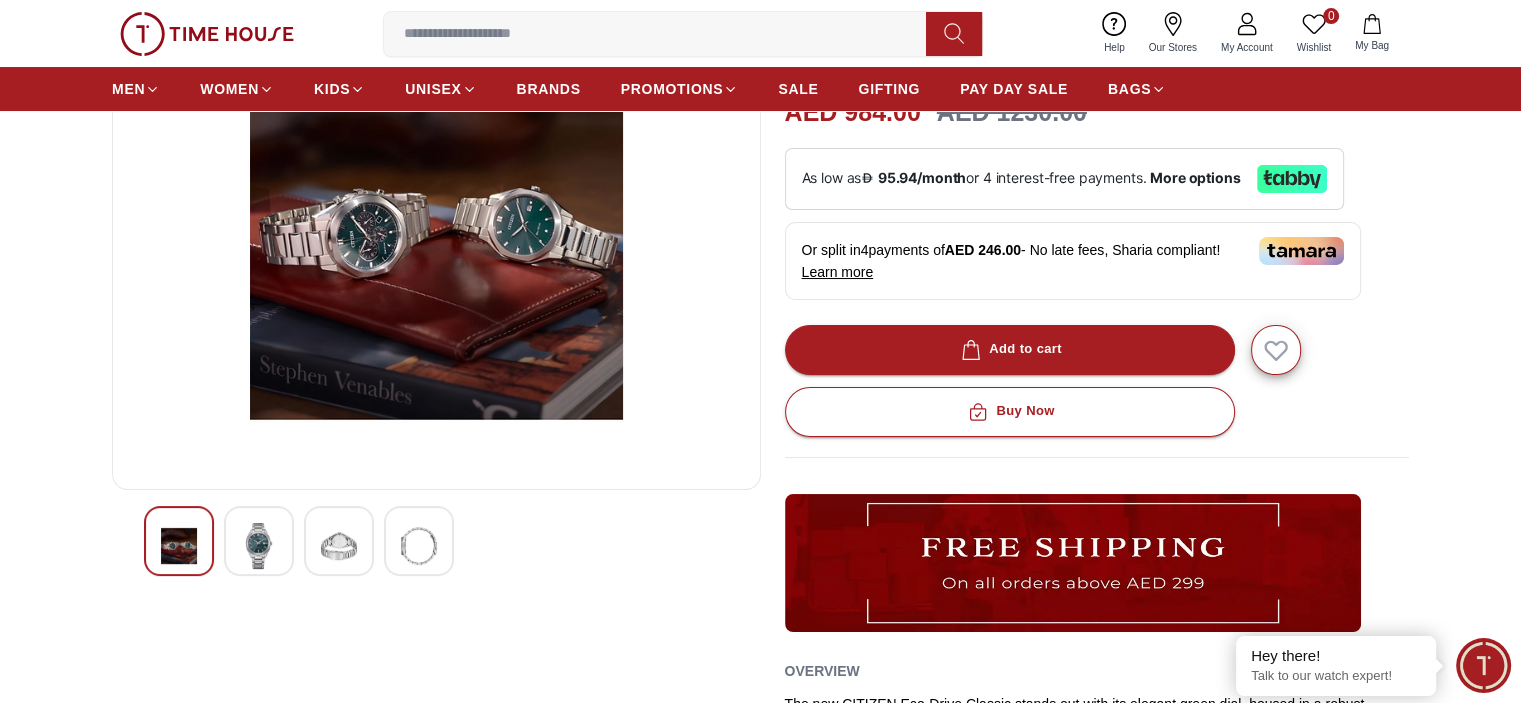 click at bounding box center (339, 546) 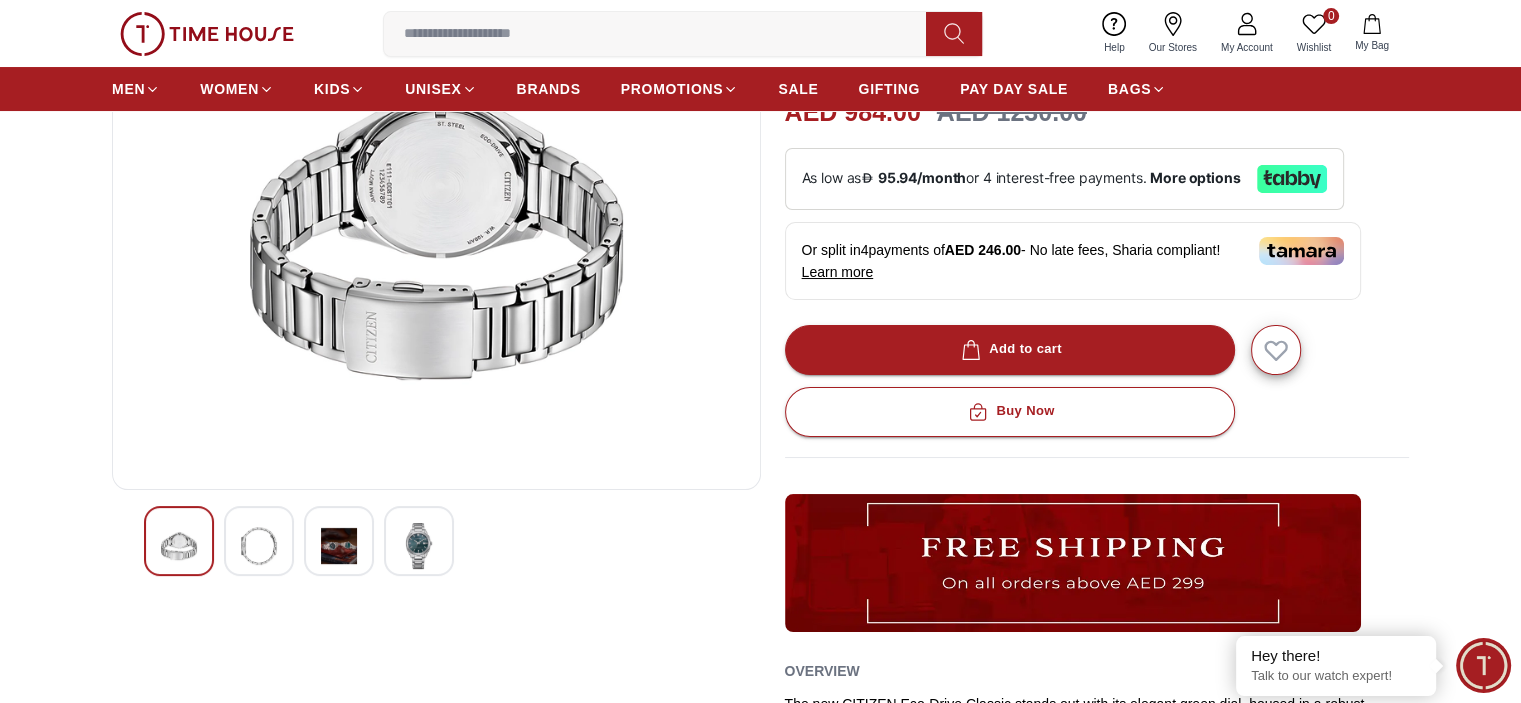 click at bounding box center (259, 546) 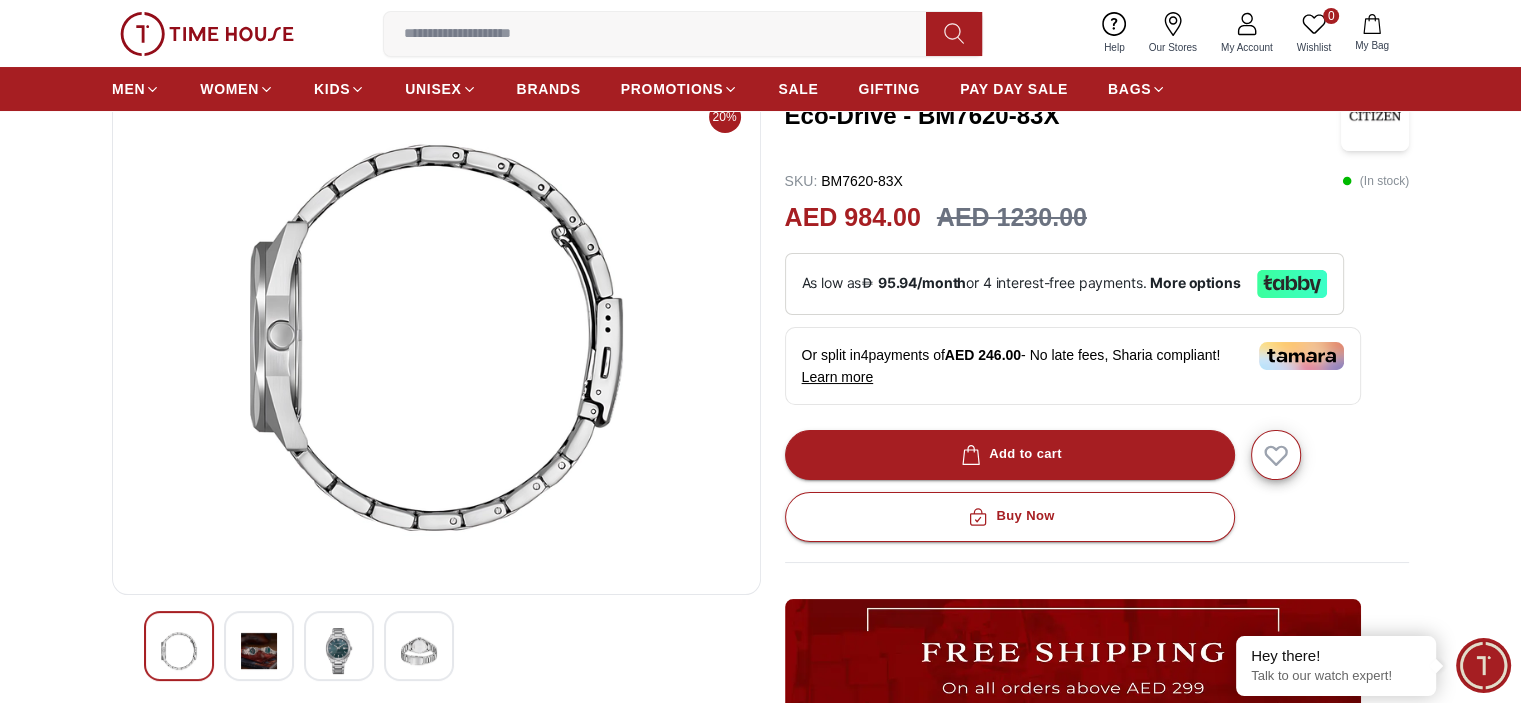 scroll, scrollTop: 140, scrollLeft: 0, axis: vertical 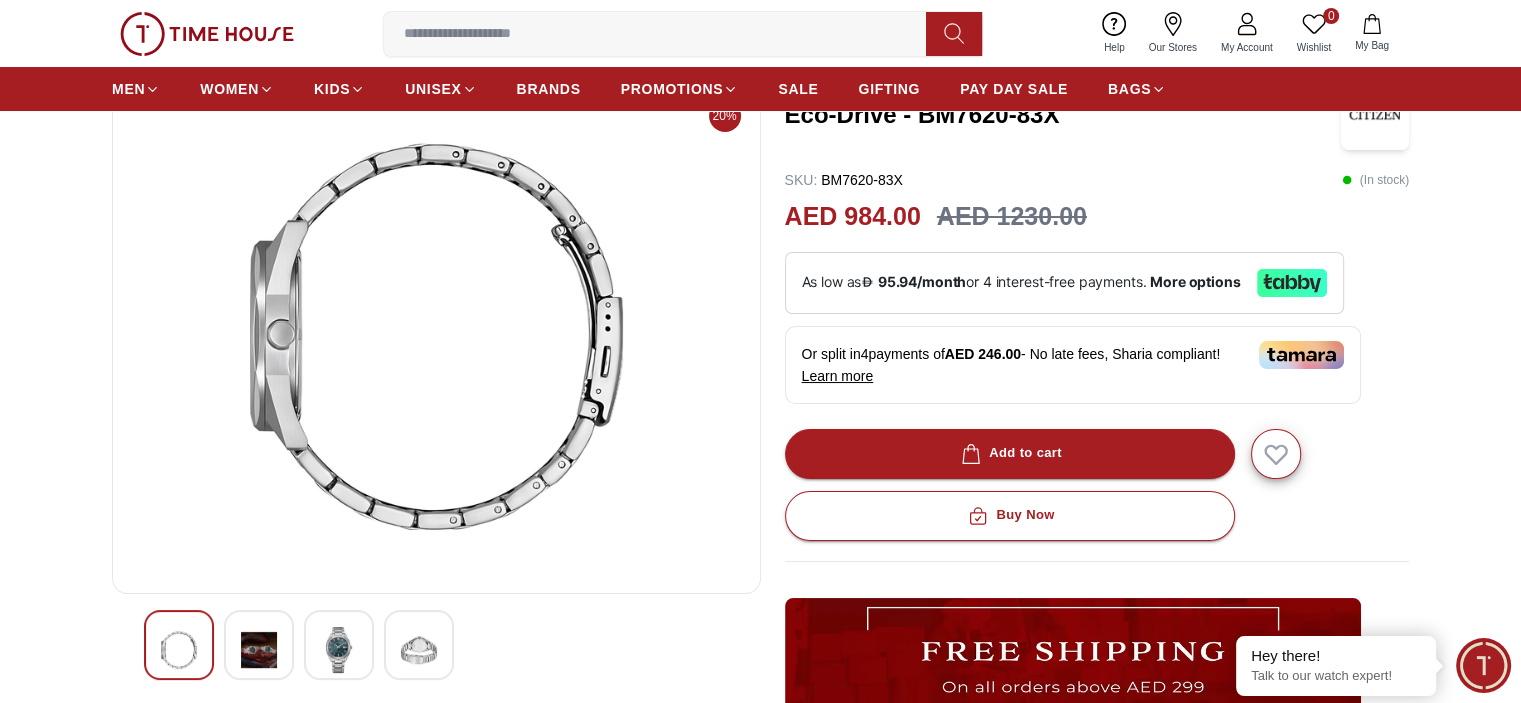 click at bounding box center (179, 645) 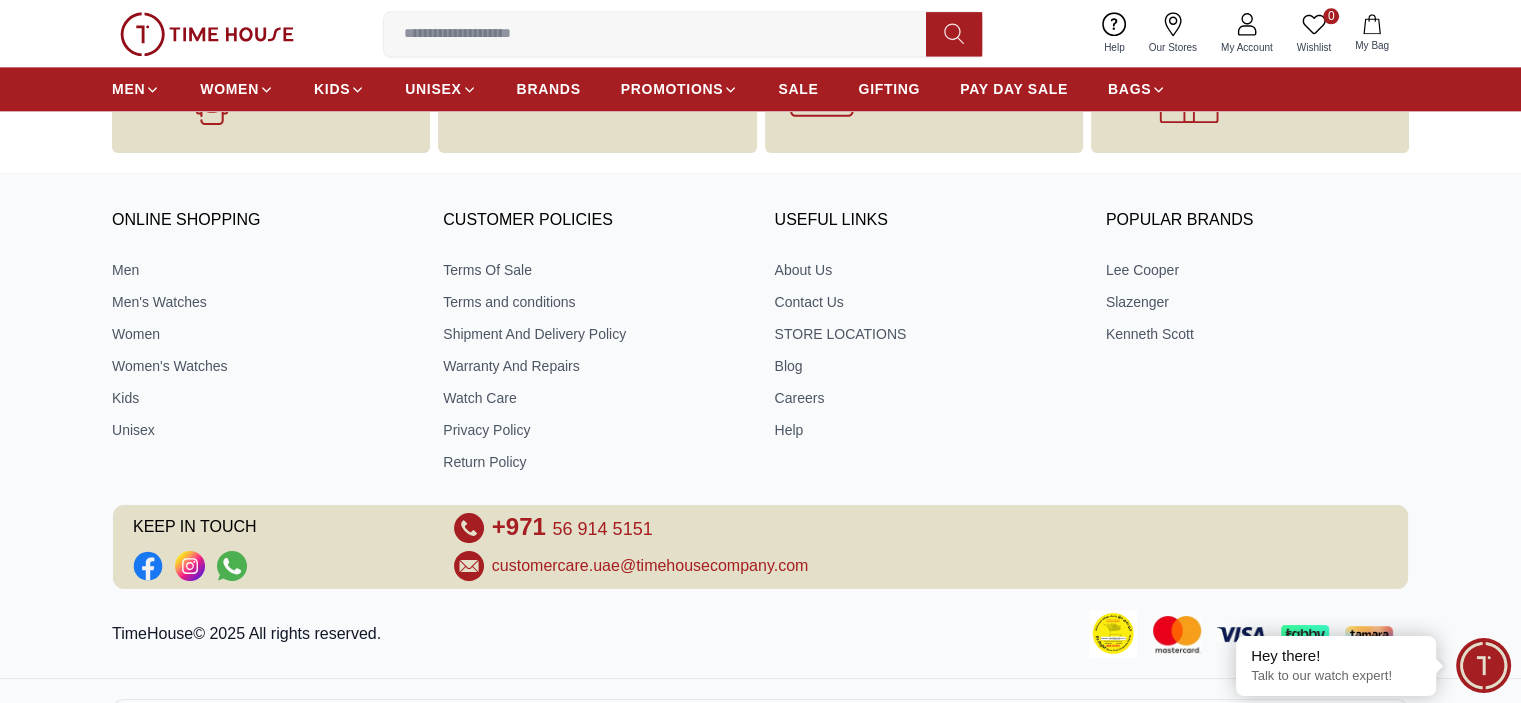 scroll, scrollTop: 2696, scrollLeft: 0, axis: vertical 